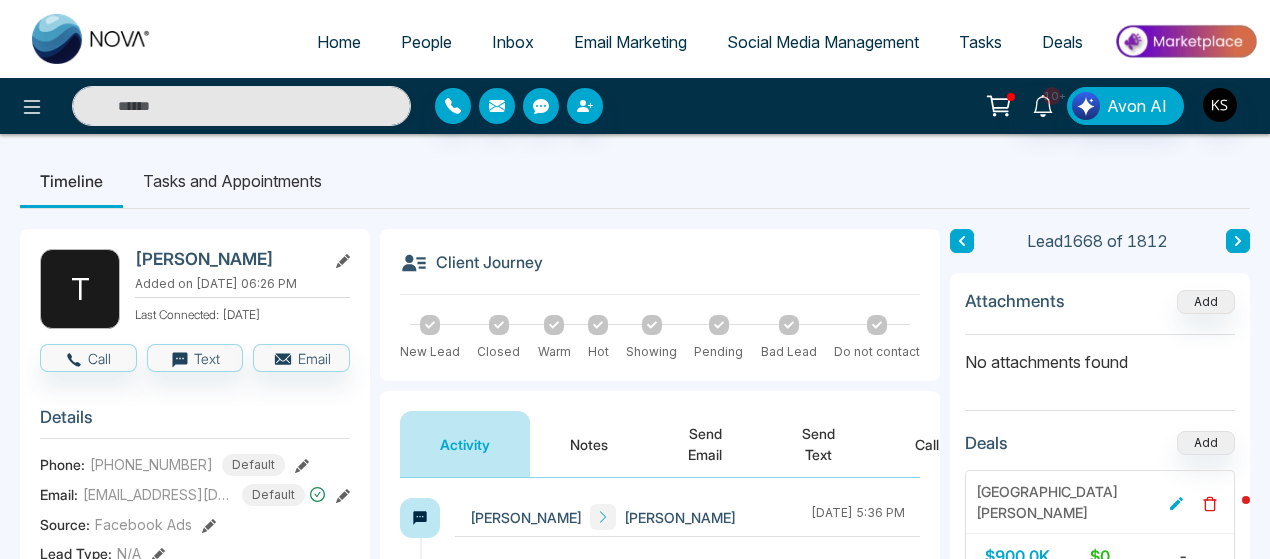 scroll, scrollTop: 0, scrollLeft: 0, axis: both 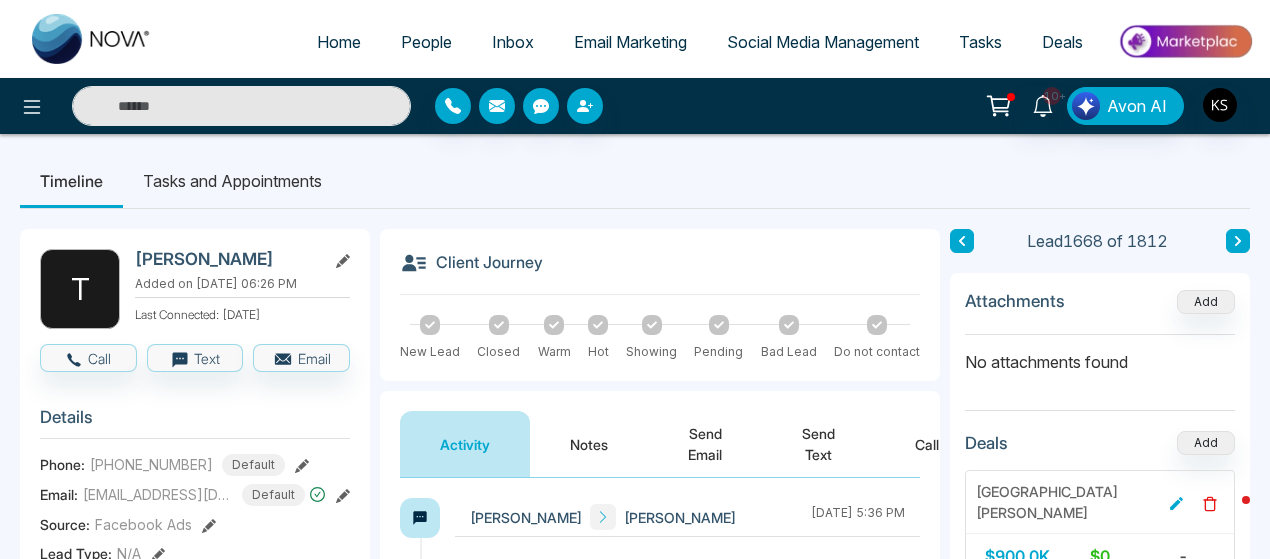click at bounding box center (241, 106) 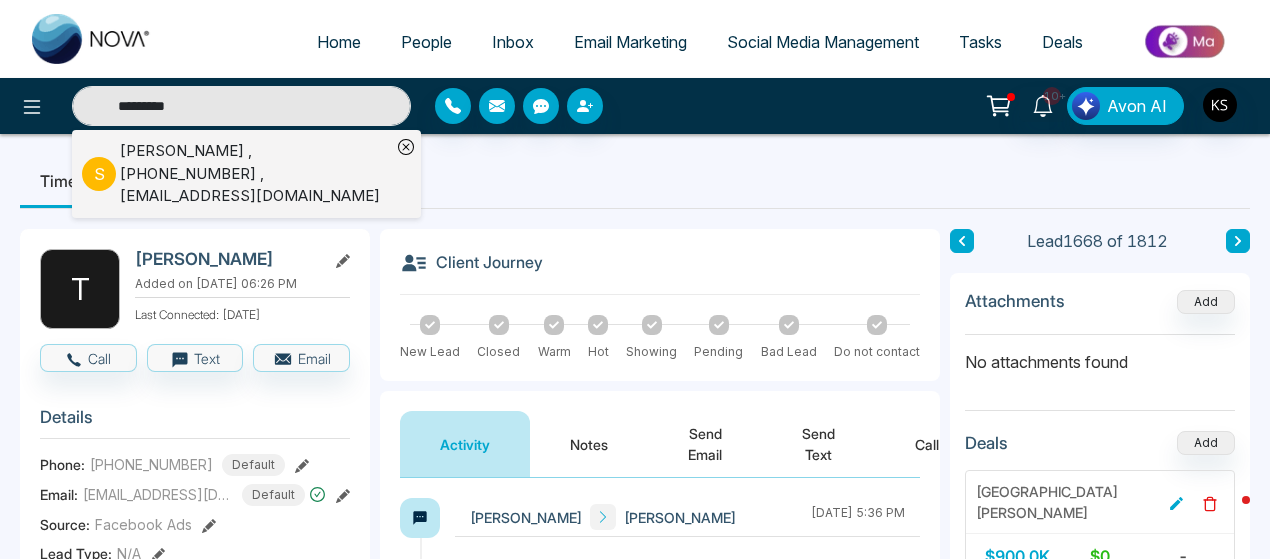 type on "*********" 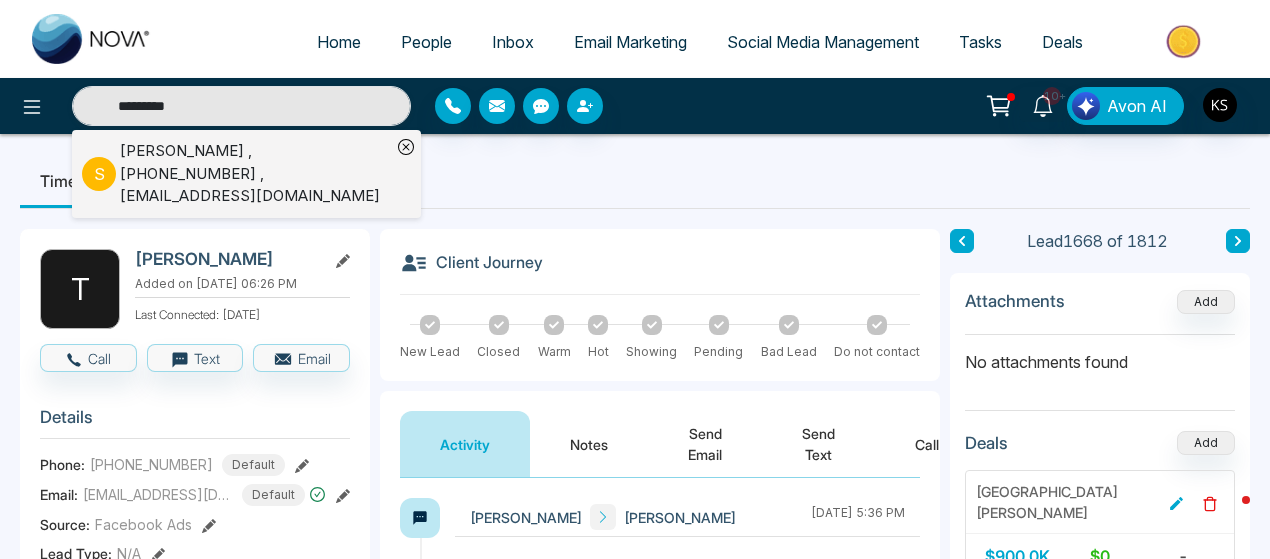 click on "[PERSON_NAME]     , [PHONE_NUMBER]   , [EMAIL_ADDRESS][DOMAIN_NAME]" at bounding box center (255, 174) 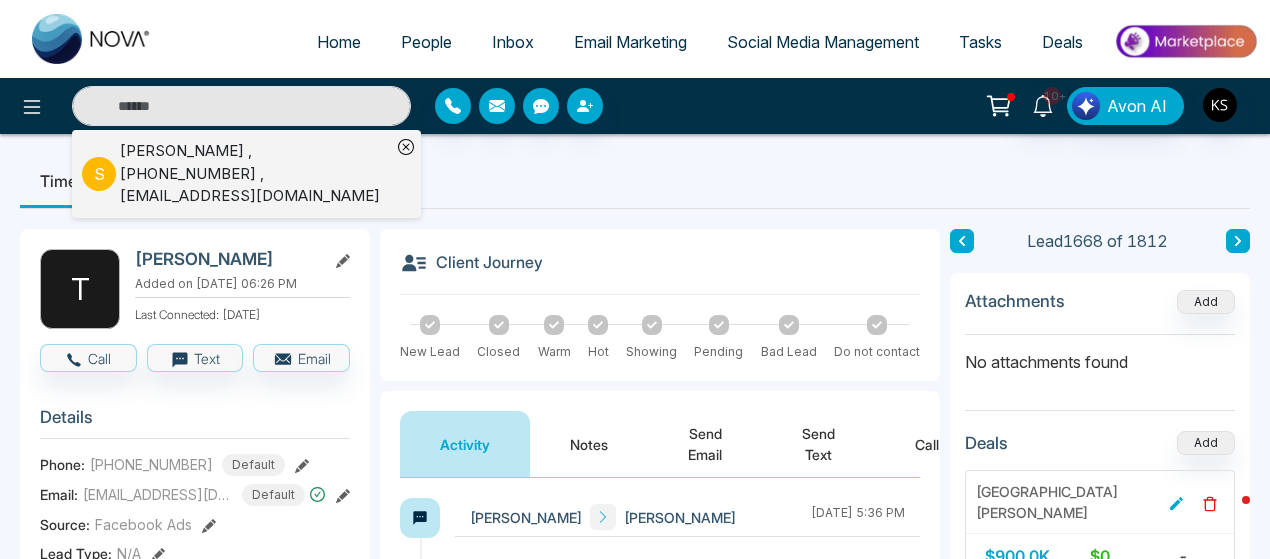 type on "*********" 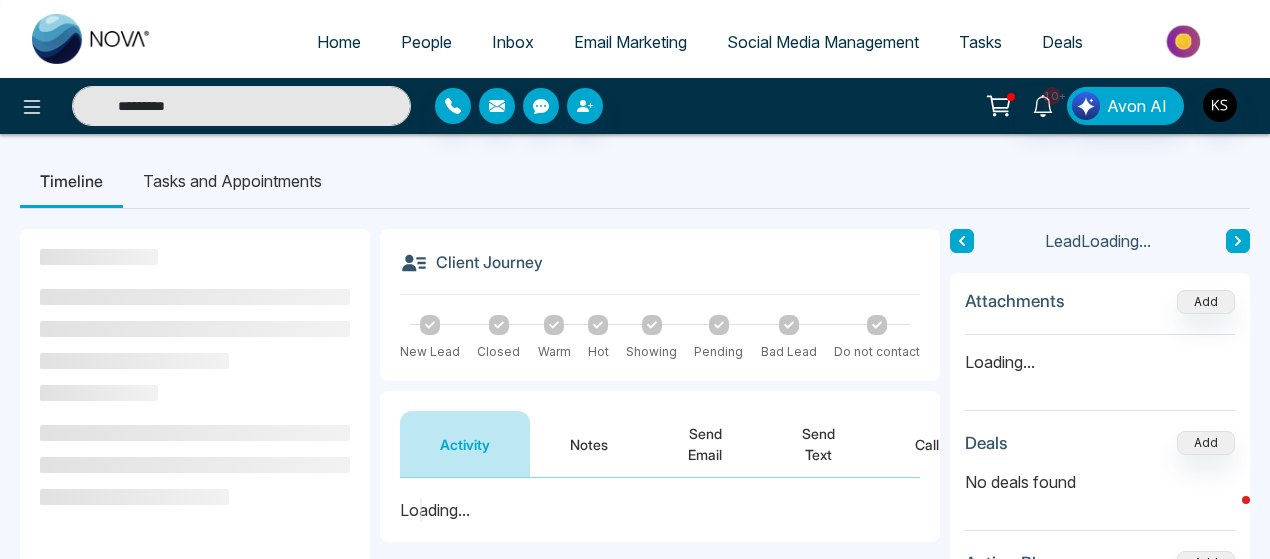 scroll, scrollTop: 195, scrollLeft: 0, axis: vertical 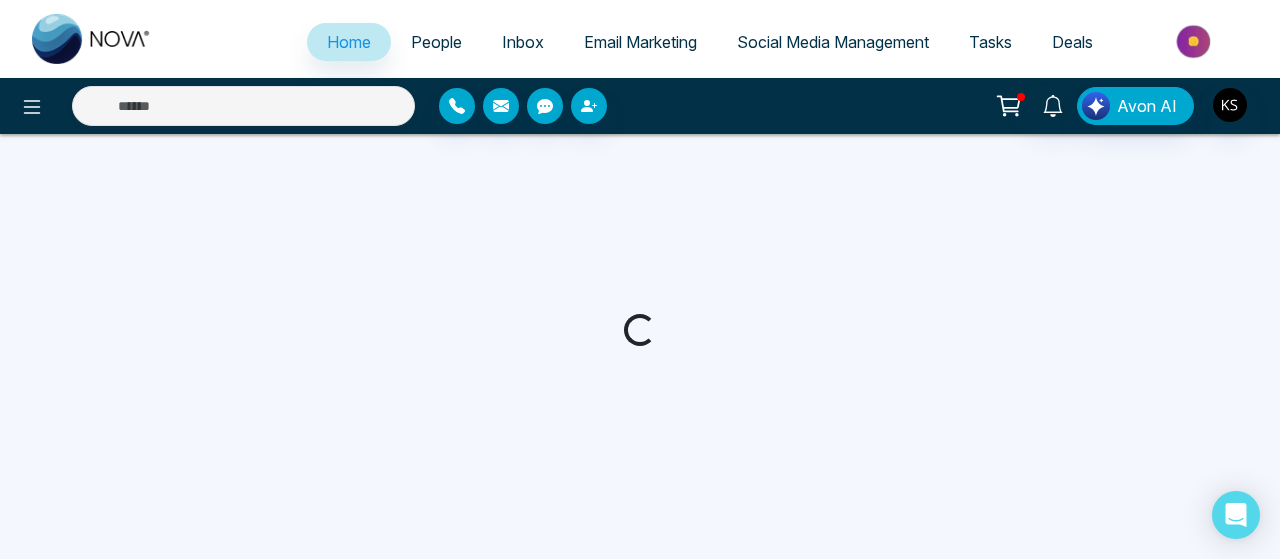 select on "*" 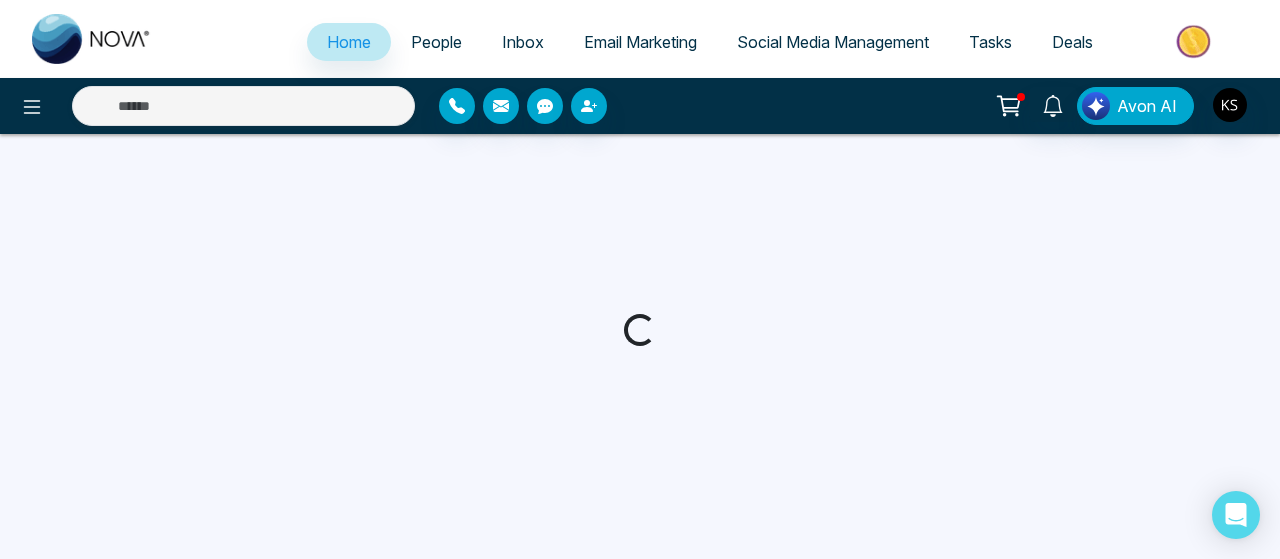 select on "*" 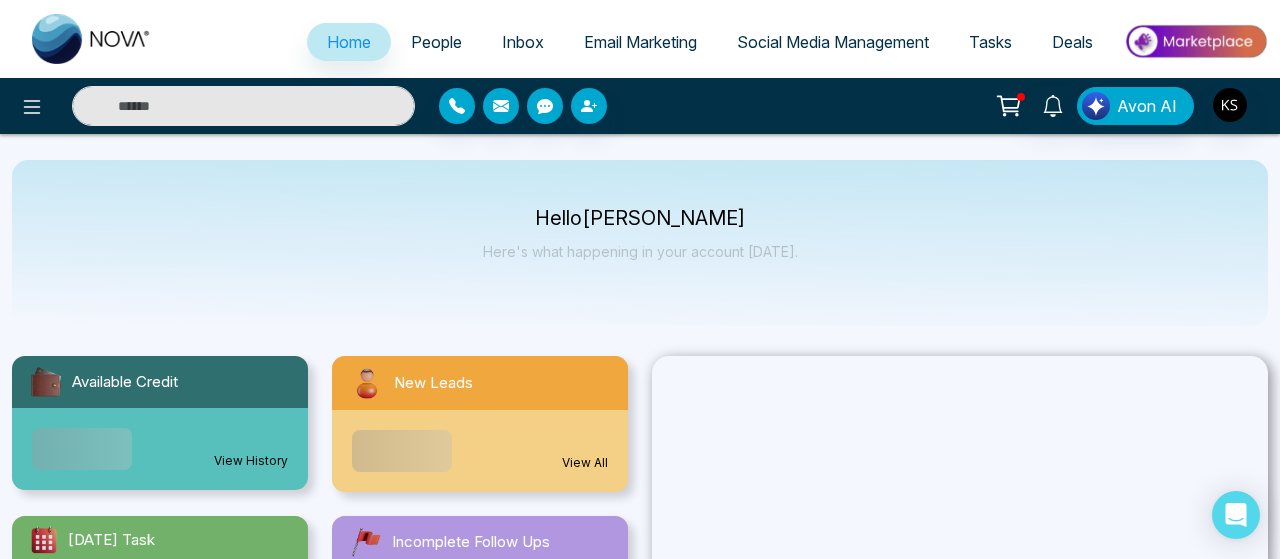 click at bounding box center [243, 106] 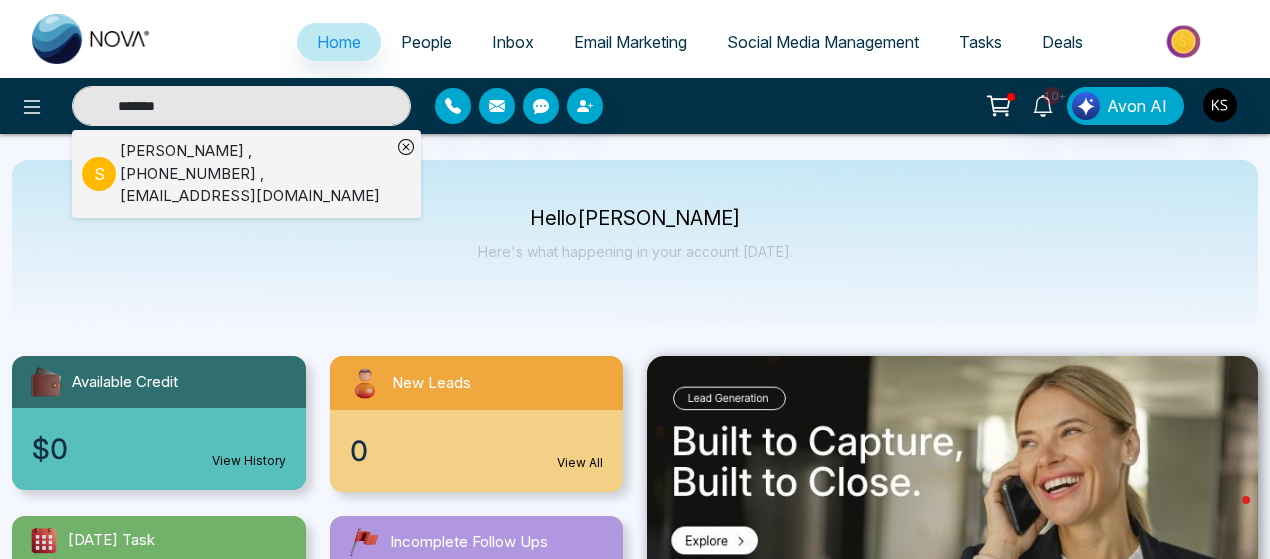 type on "*******" 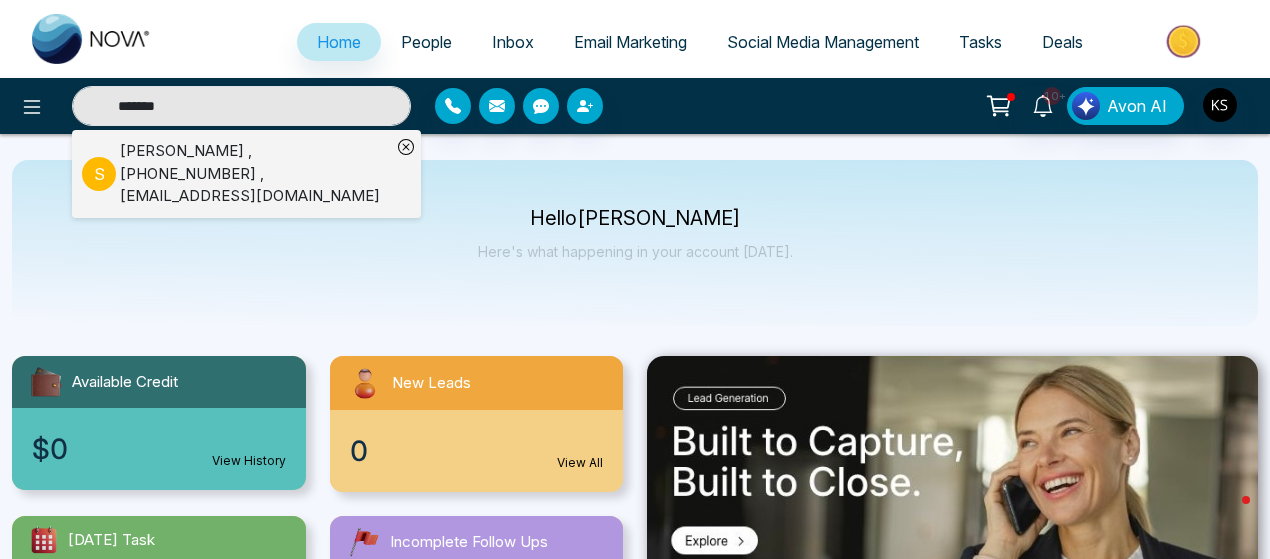 click on "Sulasha Kodikara     , +14372621247   , kodikarasulasha@gmail.com" at bounding box center [255, 174] 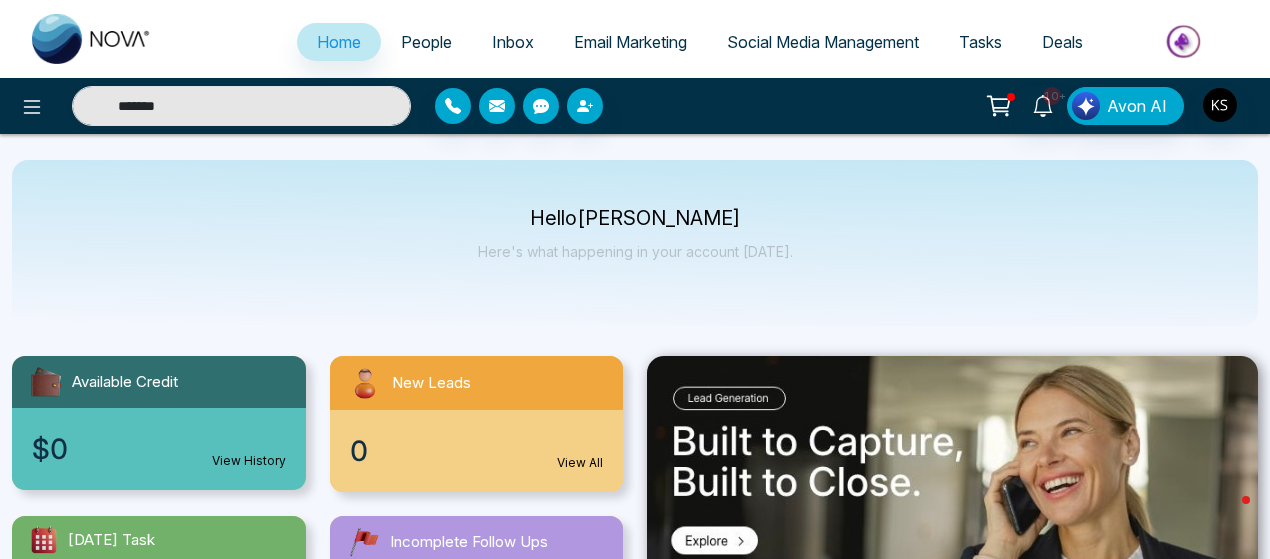 type 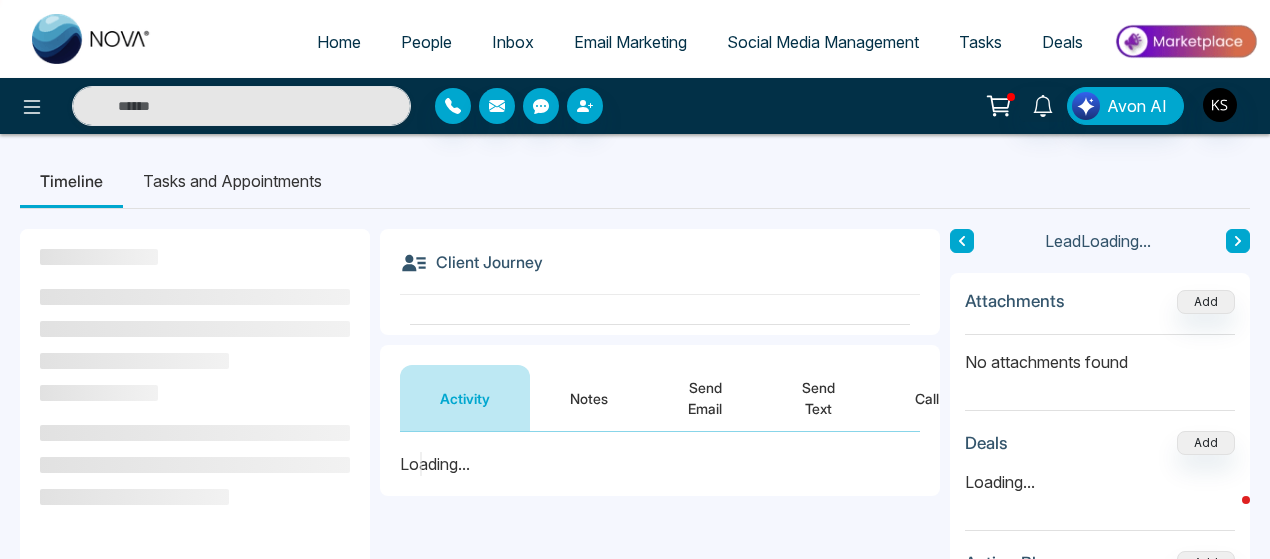 scroll, scrollTop: 53, scrollLeft: 0, axis: vertical 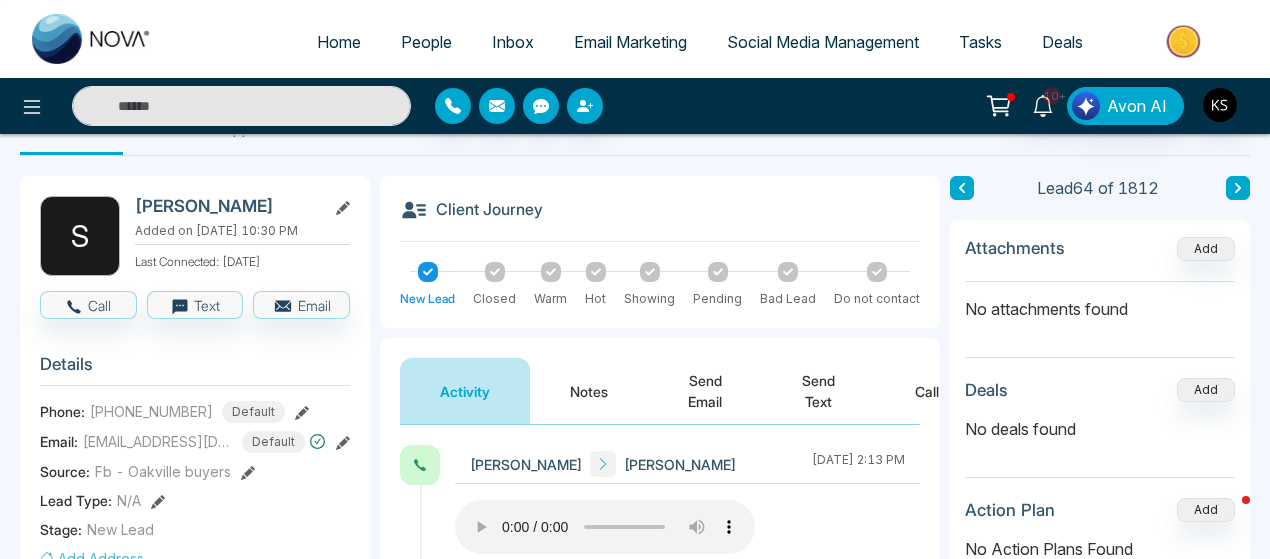 click at bounding box center (241, 106) 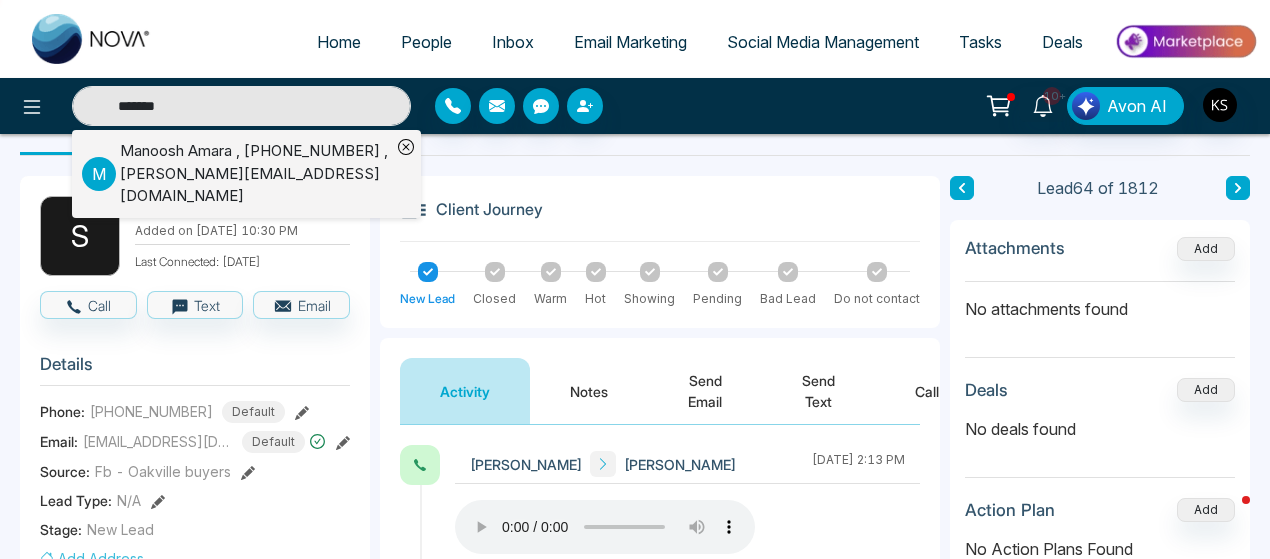 type on "*******" 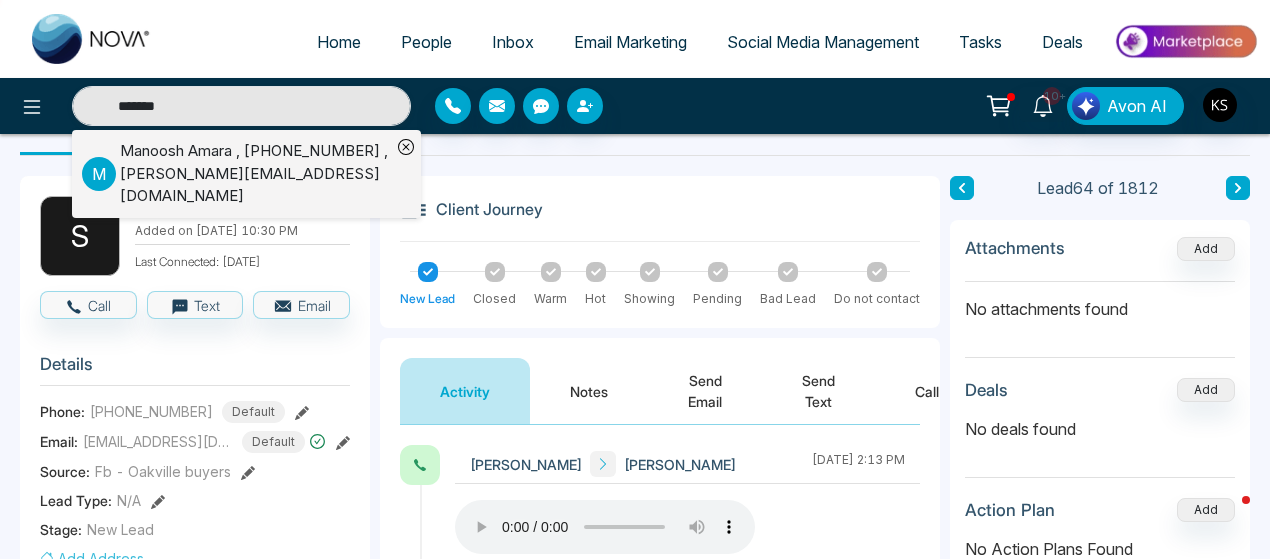 click on "M   Manoosh Amara     , +12898926475   , manal-abuamara@hotmail.com" at bounding box center (236, 174) 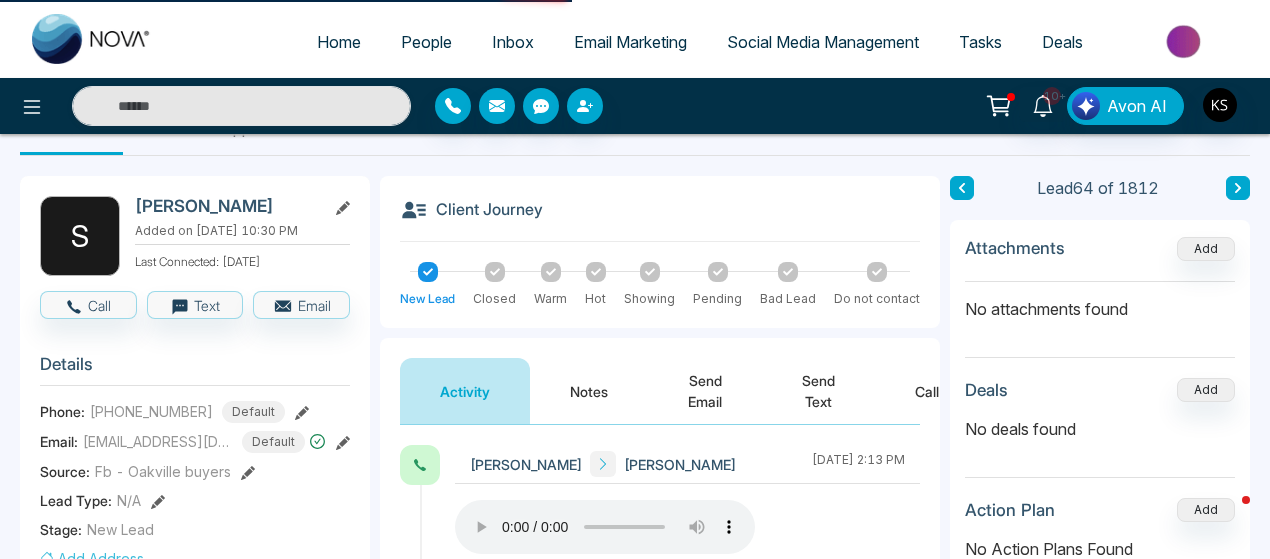 type on "*******" 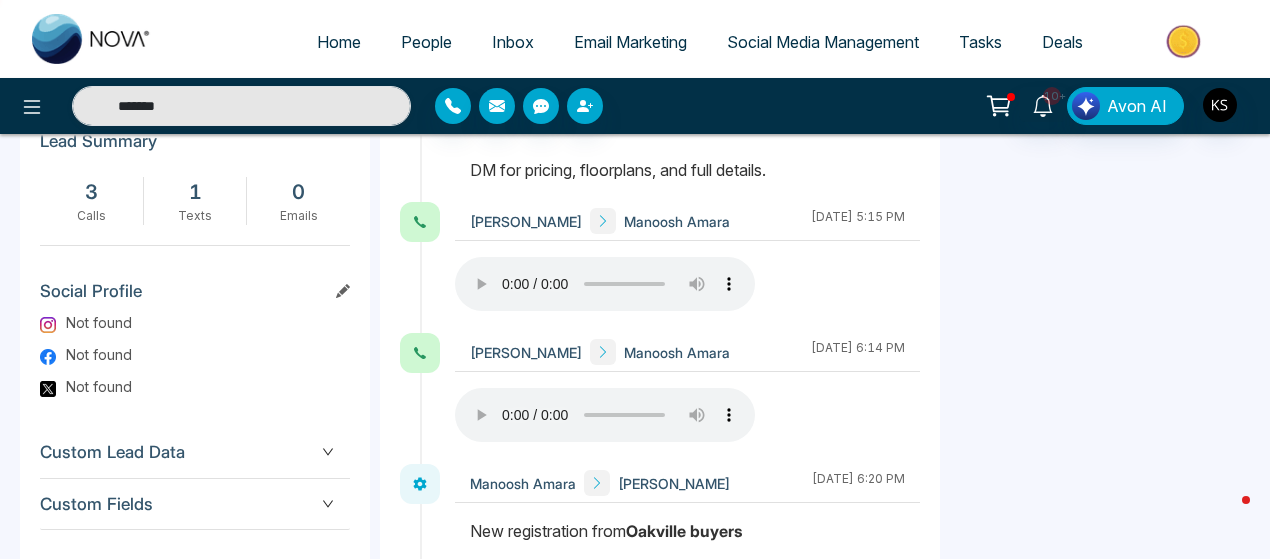scroll, scrollTop: 1145, scrollLeft: 0, axis: vertical 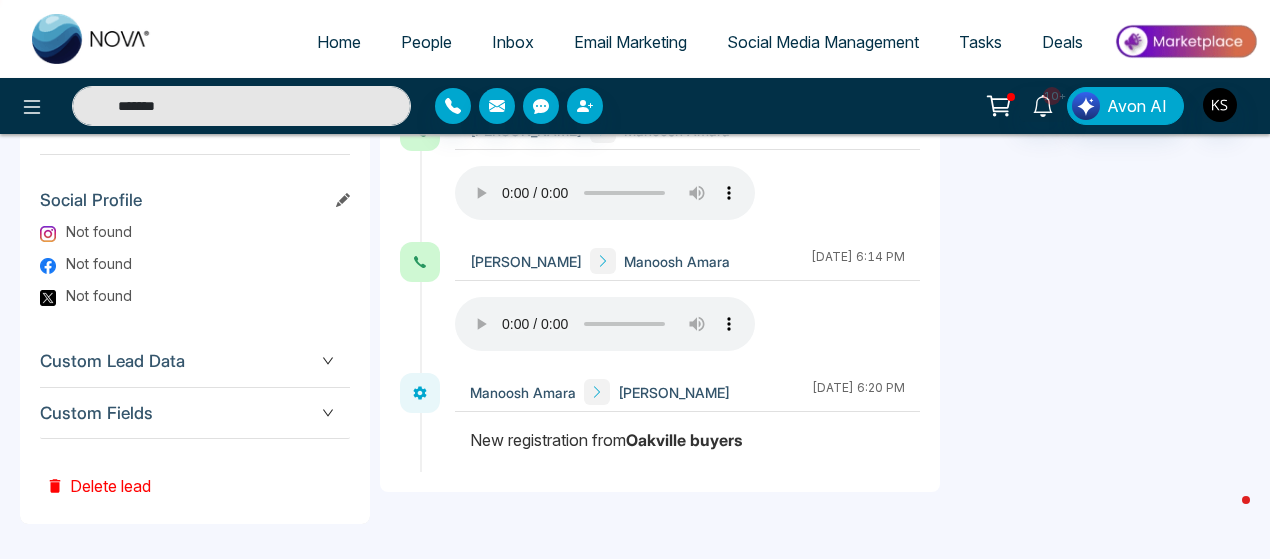 click on "*******" at bounding box center [241, 106] 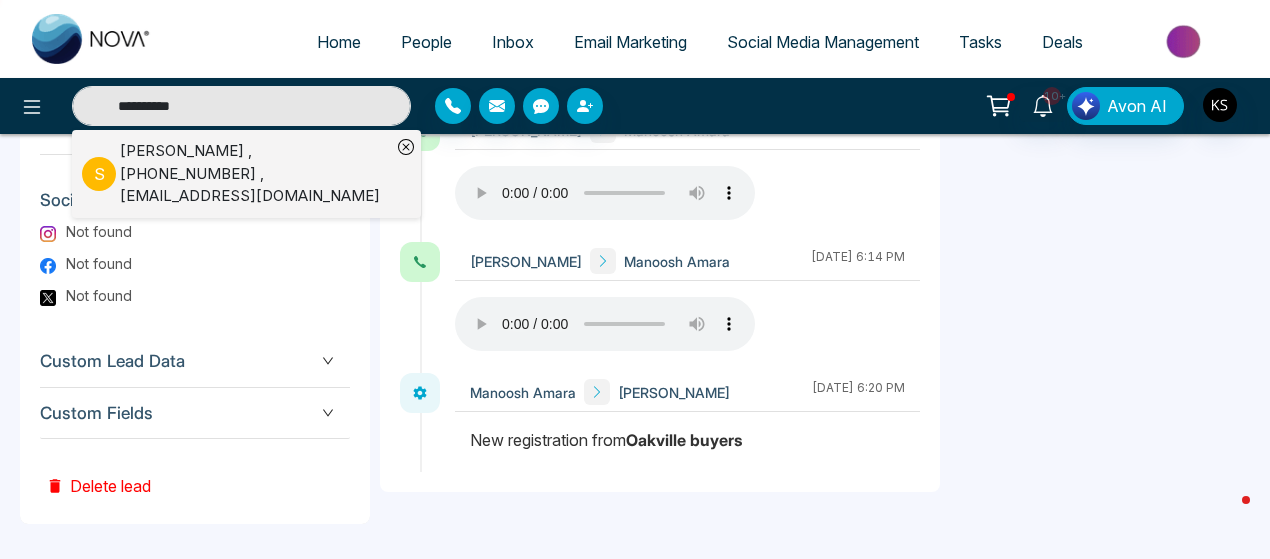 type on "**********" 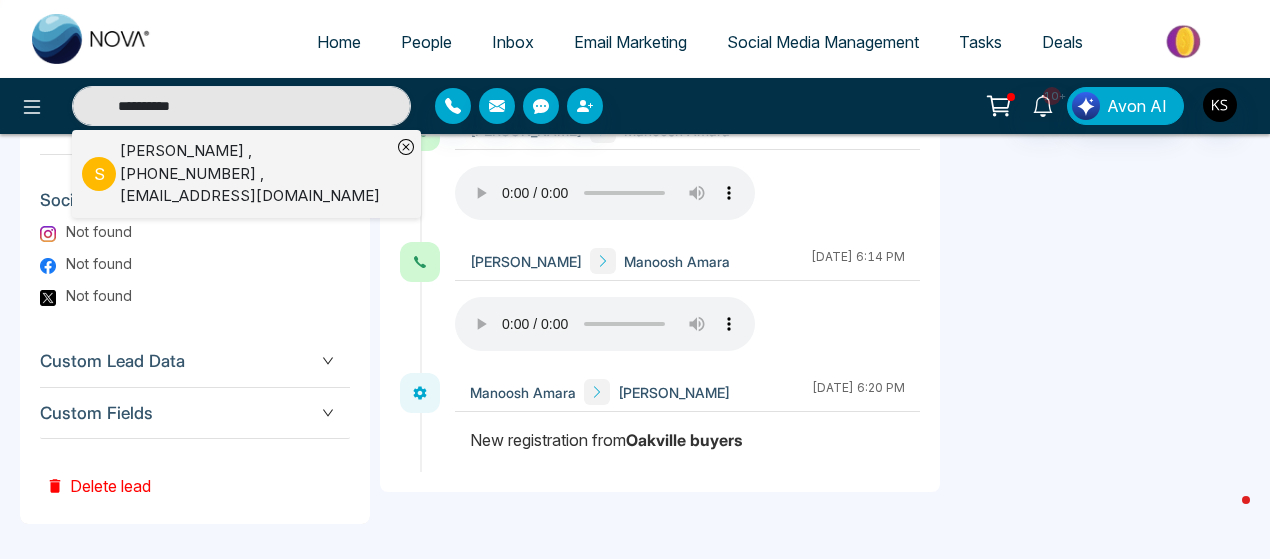 click on "S   Samand Khata     , +14168372027   , samandkhata@gmail.com" at bounding box center [236, 174] 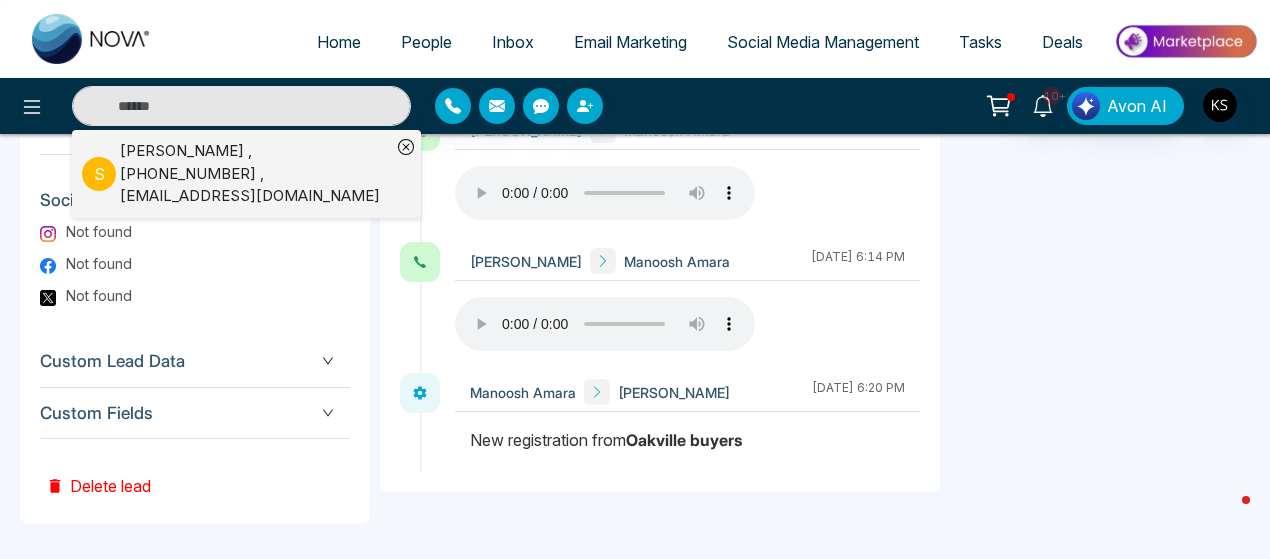 type on "**********" 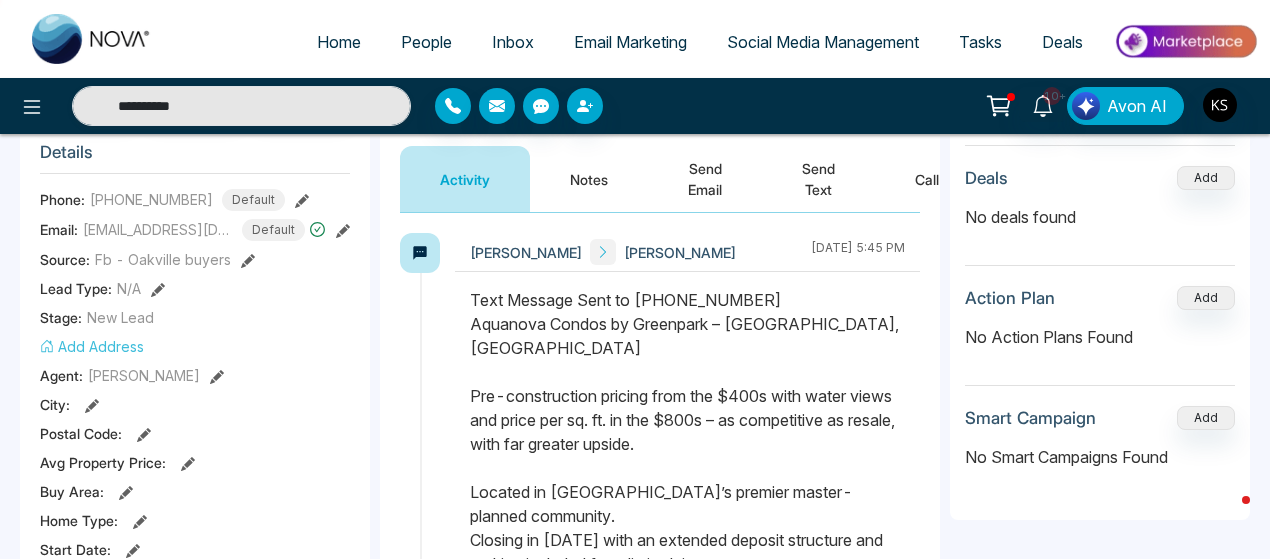 scroll, scrollTop: 0, scrollLeft: 0, axis: both 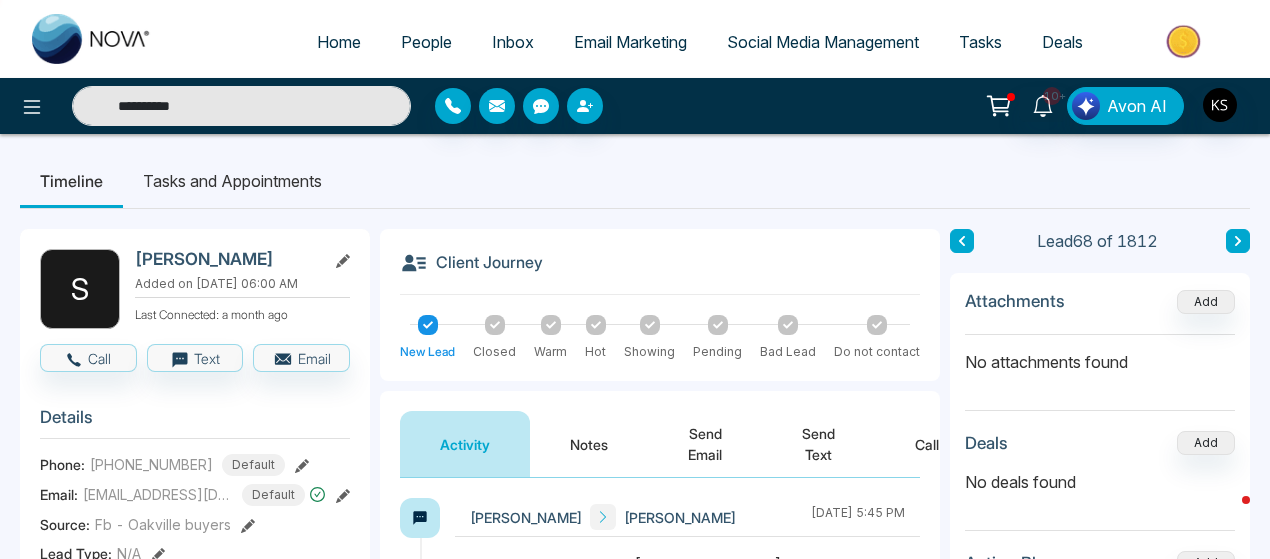 click on "**********" at bounding box center (241, 106) 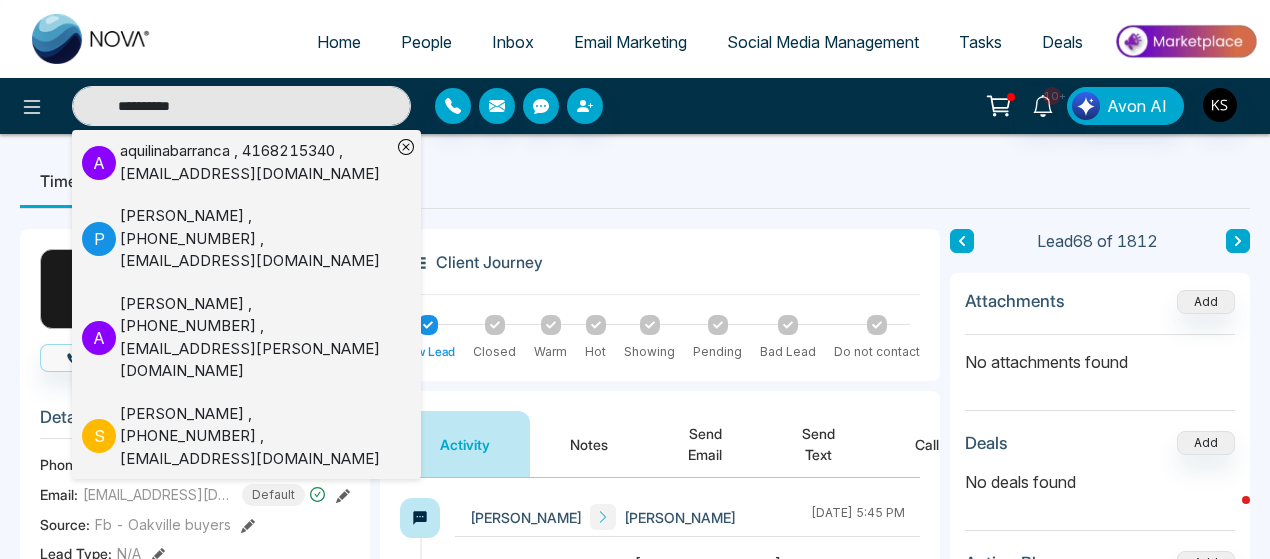 type on "**********" 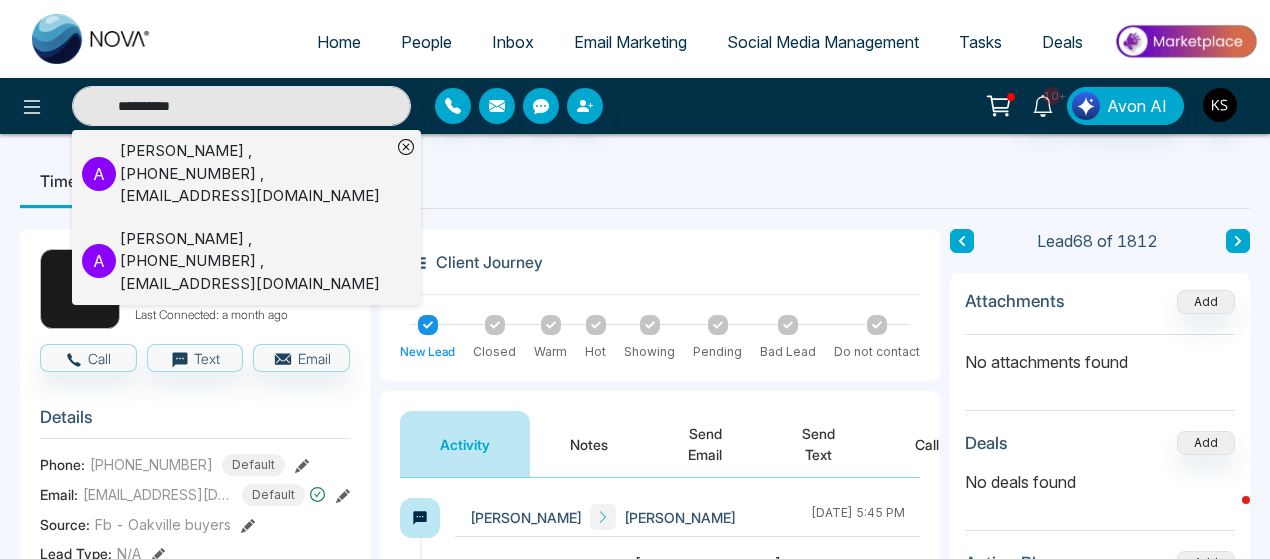 click on "Ashish Soni     , +16472020360   , Soni.ashish17@gmail.com" at bounding box center (255, 174) 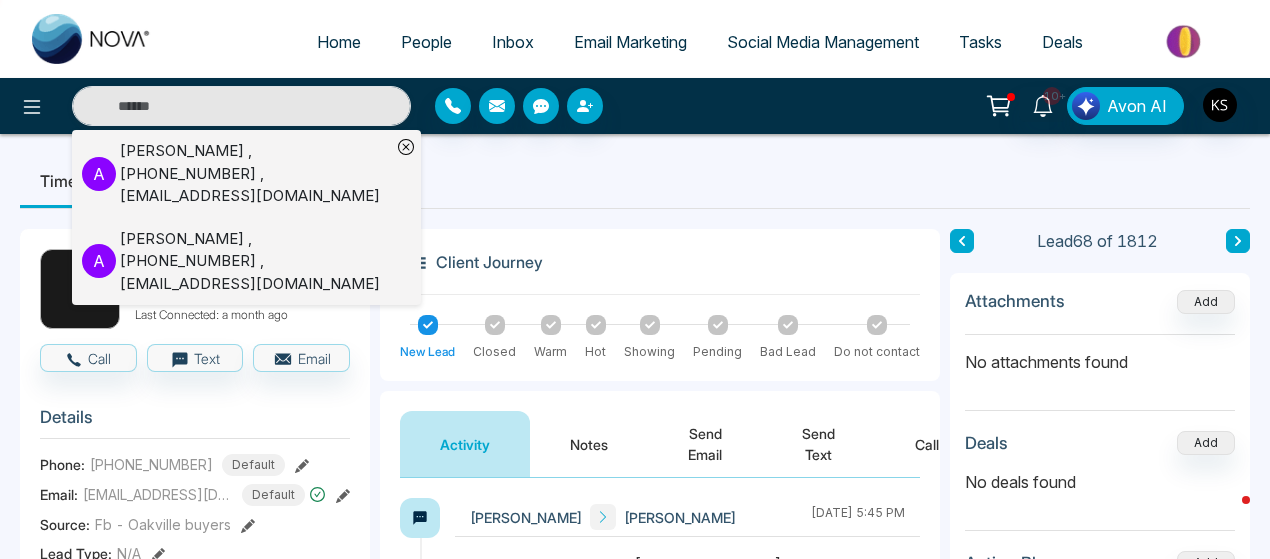 type on "**********" 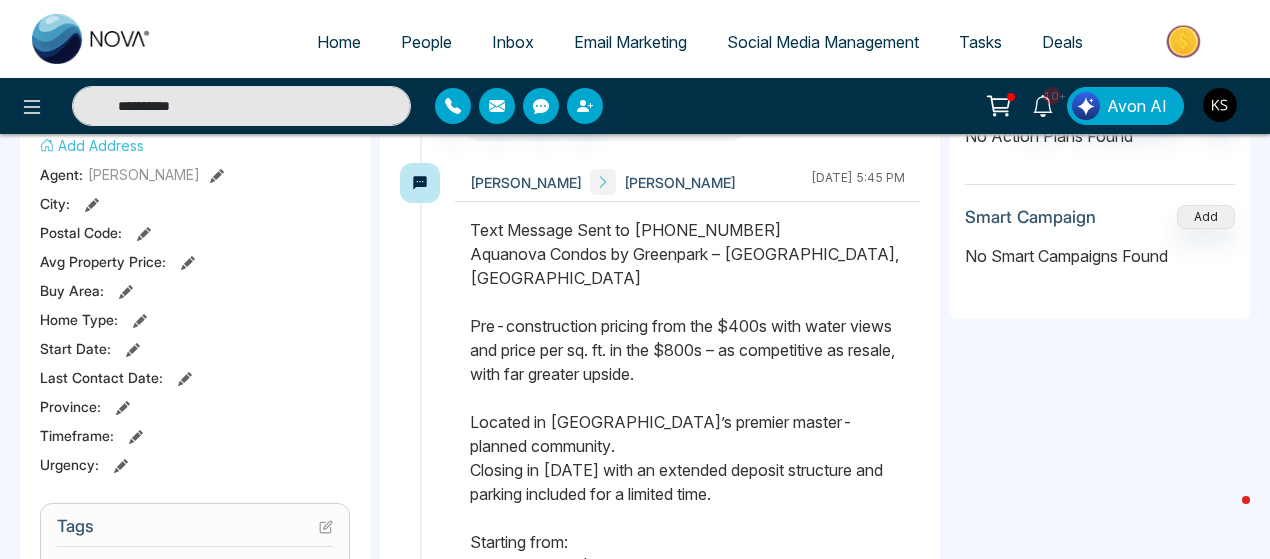 scroll, scrollTop: 0, scrollLeft: 0, axis: both 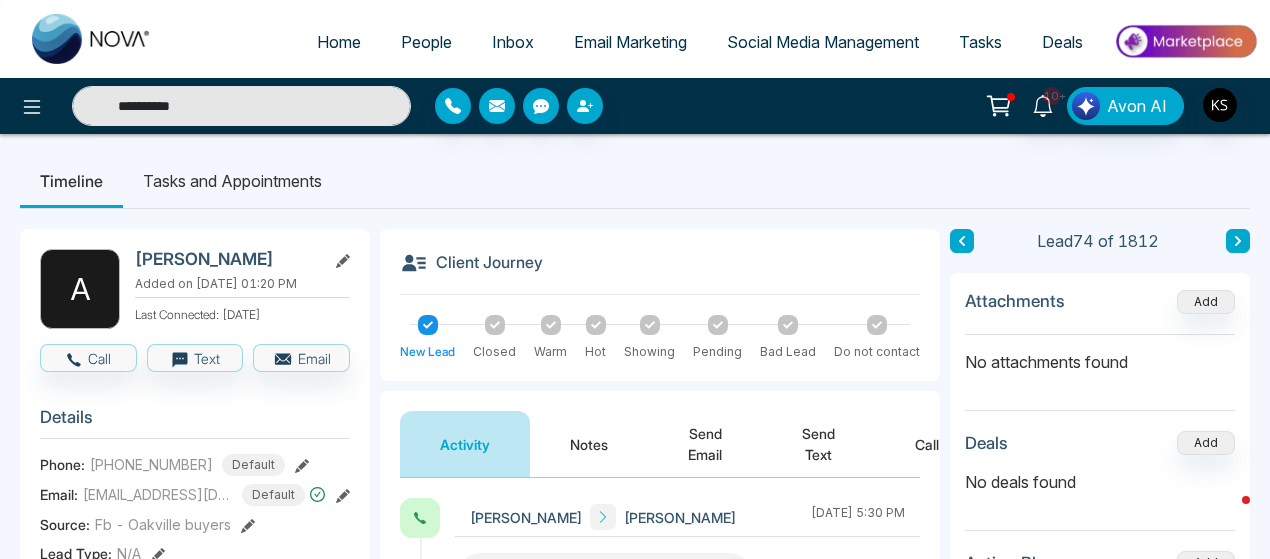 click on "Kamal Singh Ashish Soni July 9 2025 | 5:30 PM Kamal Singh Ashish Soni June 25 2025 | 5:45 PM Kamal Singh Ashish Soni June 11 2025 | 4:35 PM Kamal Singh Ashish Soni June 11 2025 | 1:22 PM Calling to +16472020360 Ashish Soni Kamal Singh June 11 2025 | 1:20 PM" at bounding box center (660, 1053) 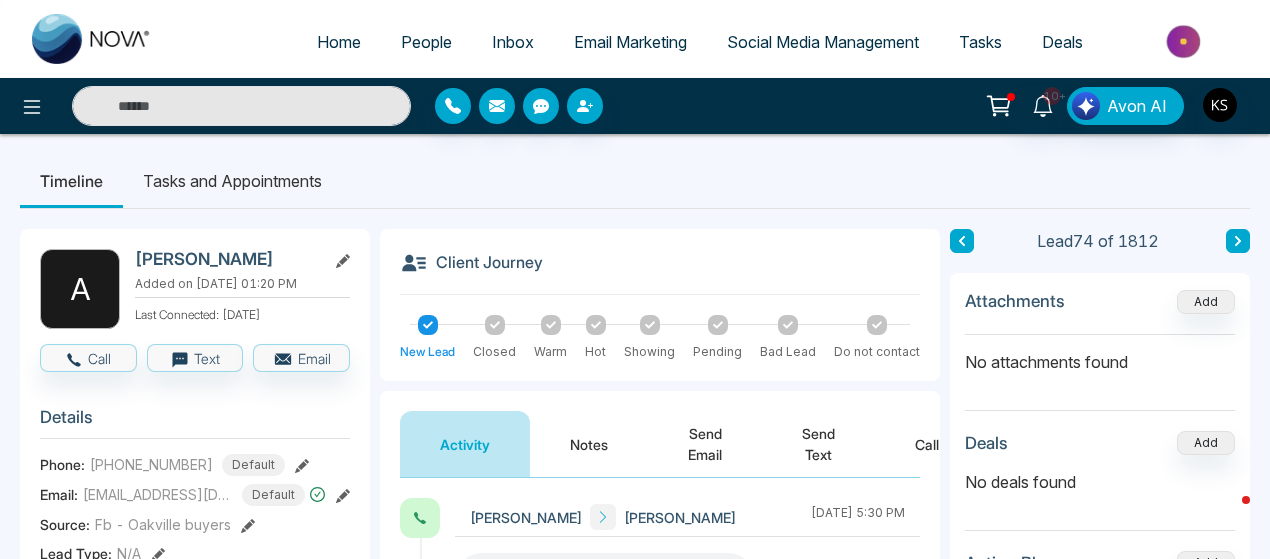 click on "Notes" at bounding box center (589, 444) 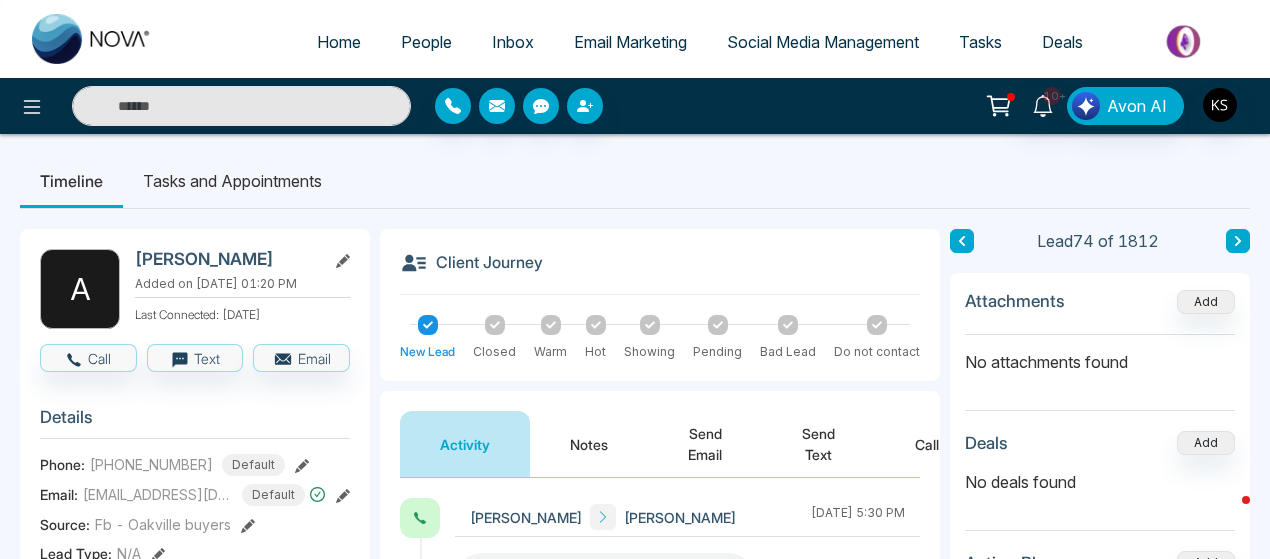 type on "**********" 